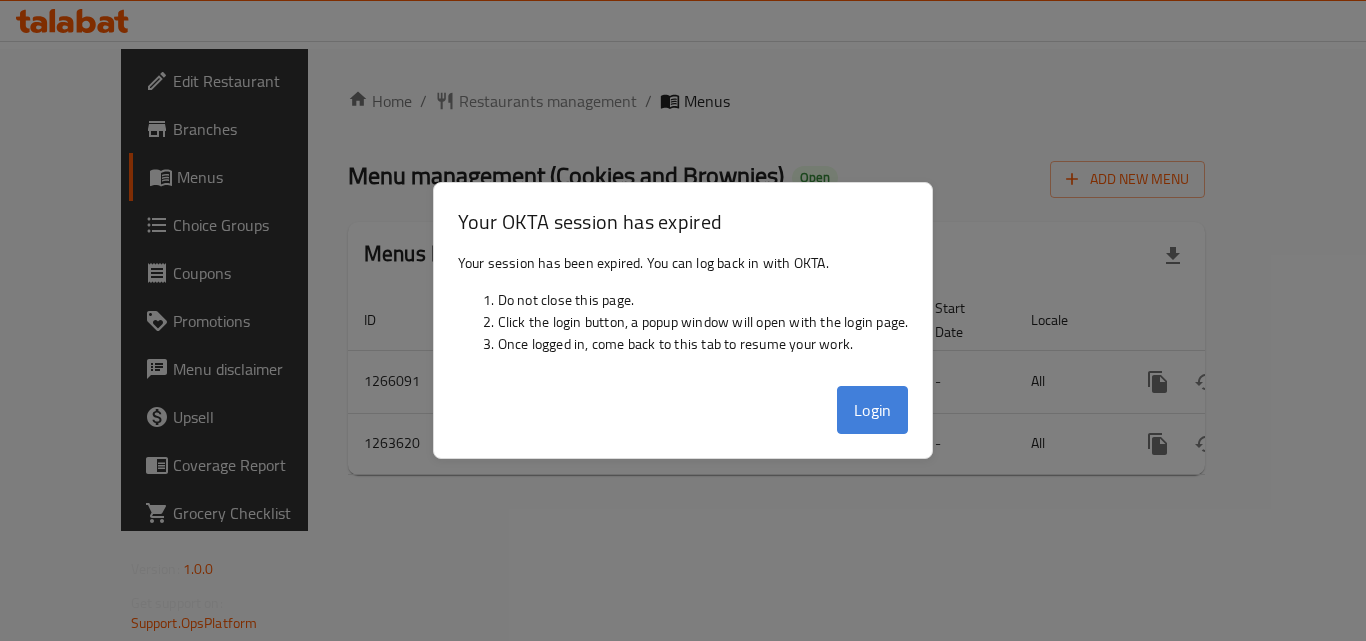 scroll, scrollTop: 0, scrollLeft: 0, axis: both 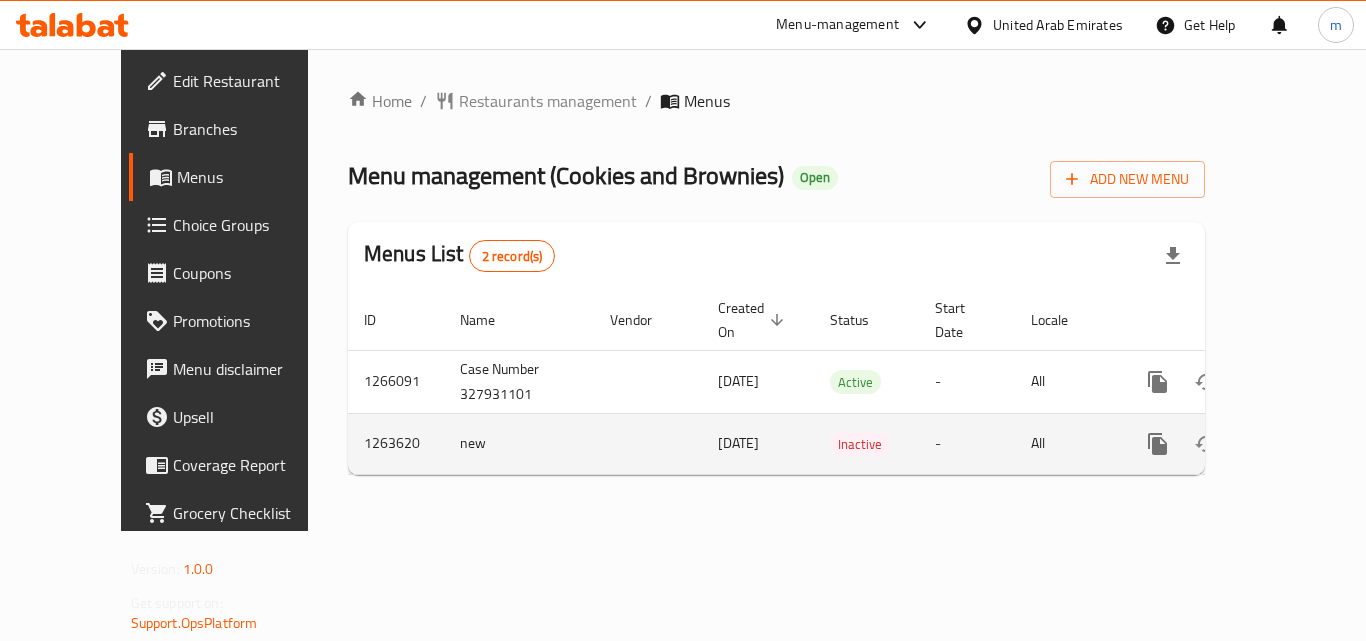 click on "-" at bounding box center [967, 443] 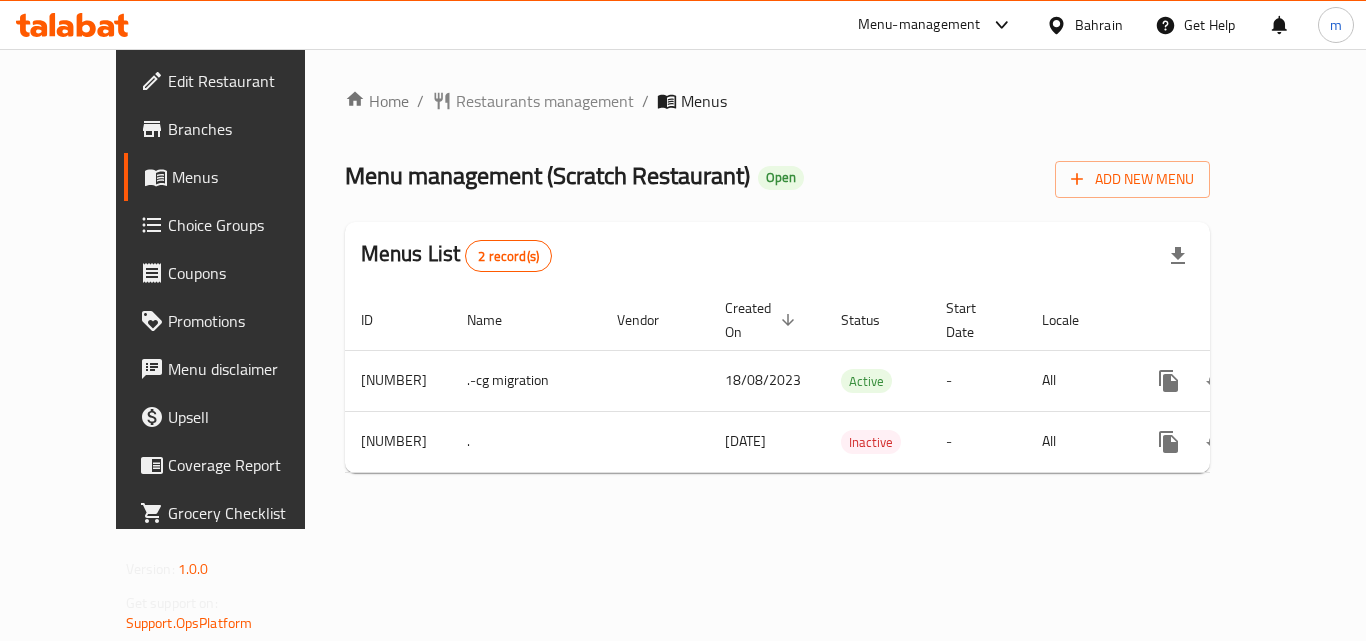 scroll, scrollTop: 0, scrollLeft: 0, axis: both 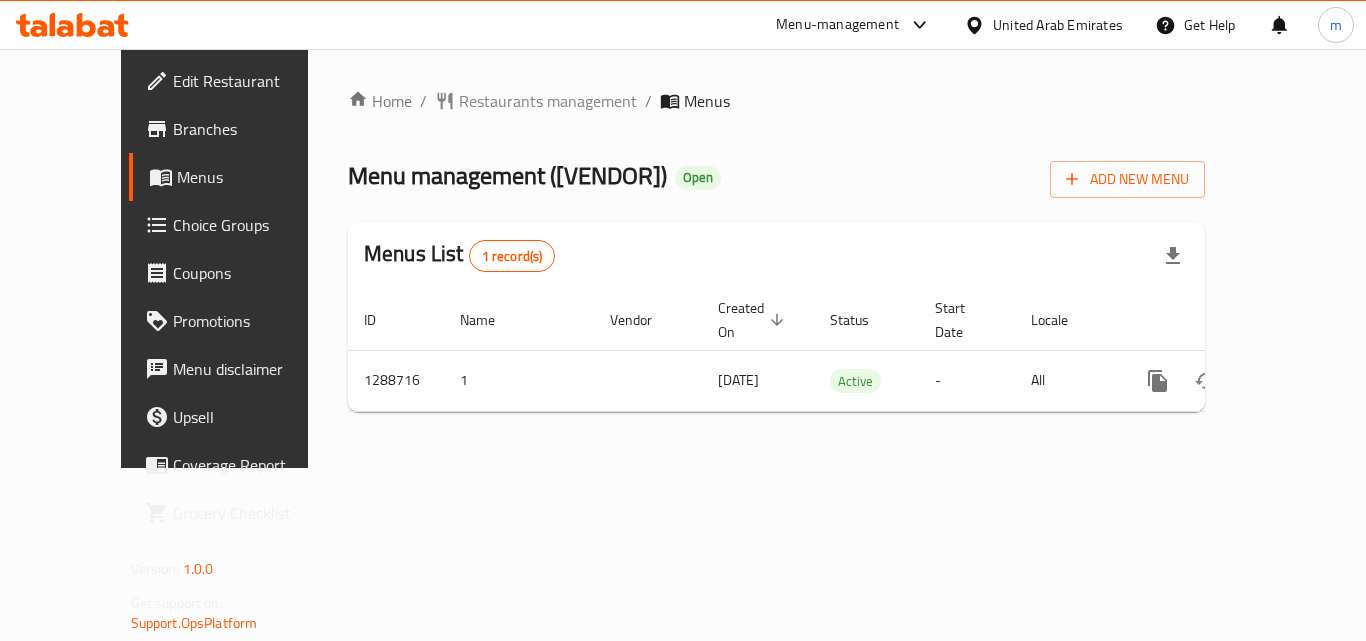 click on "Menu management ( Tea Coast )  Open Add New Menu" at bounding box center [776, 175] 